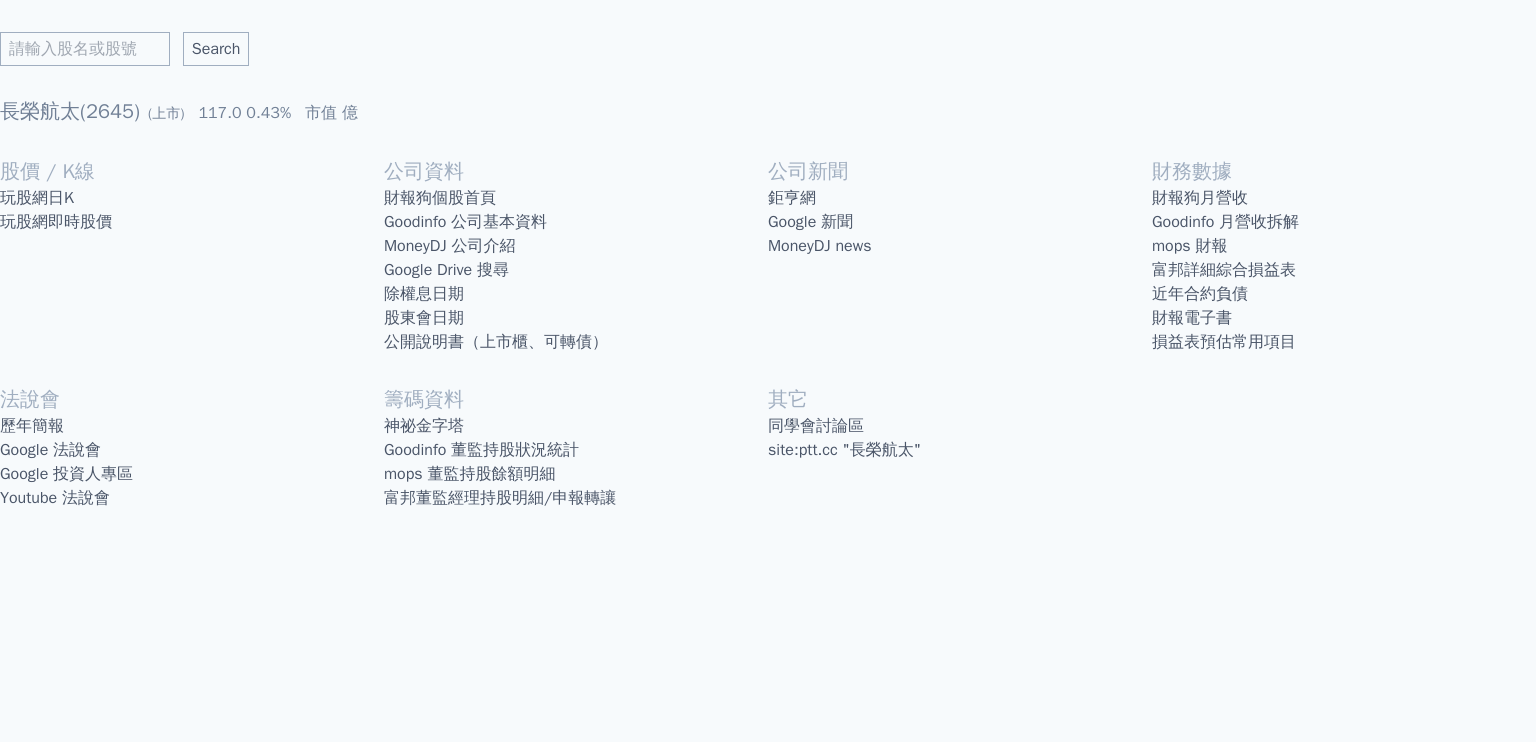 scroll, scrollTop: 0, scrollLeft: 0, axis: both 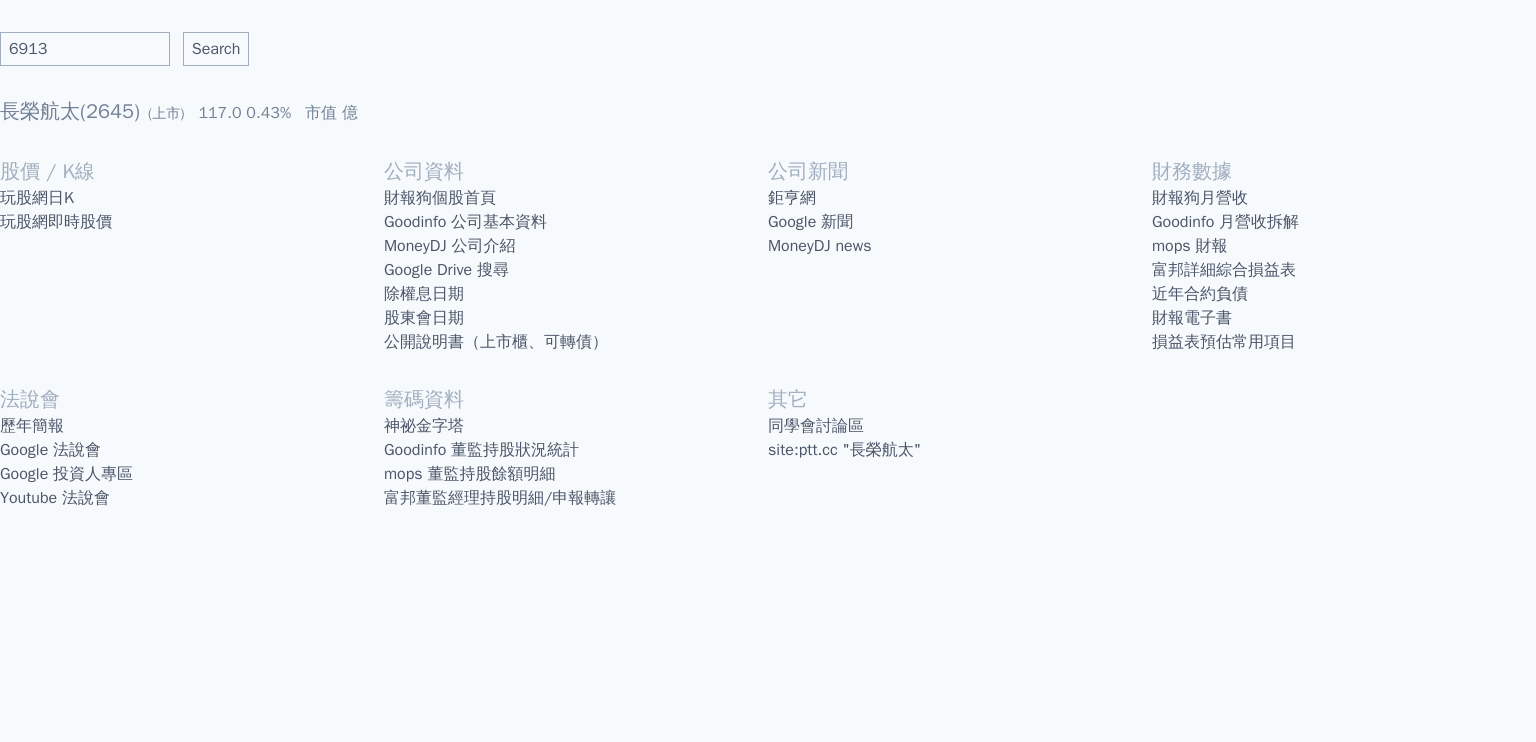 type on "6913" 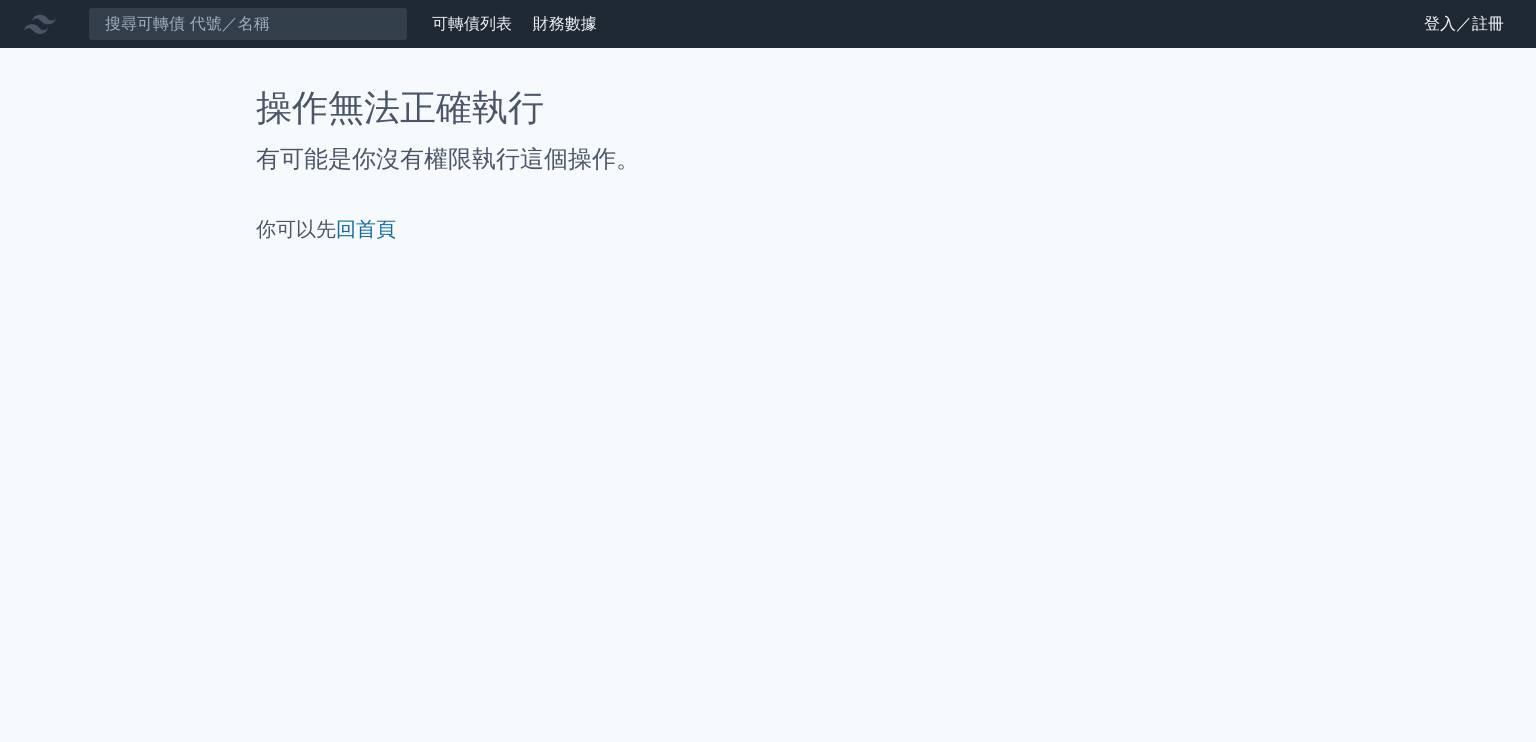 scroll, scrollTop: 0, scrollLeft: 0, axis: both 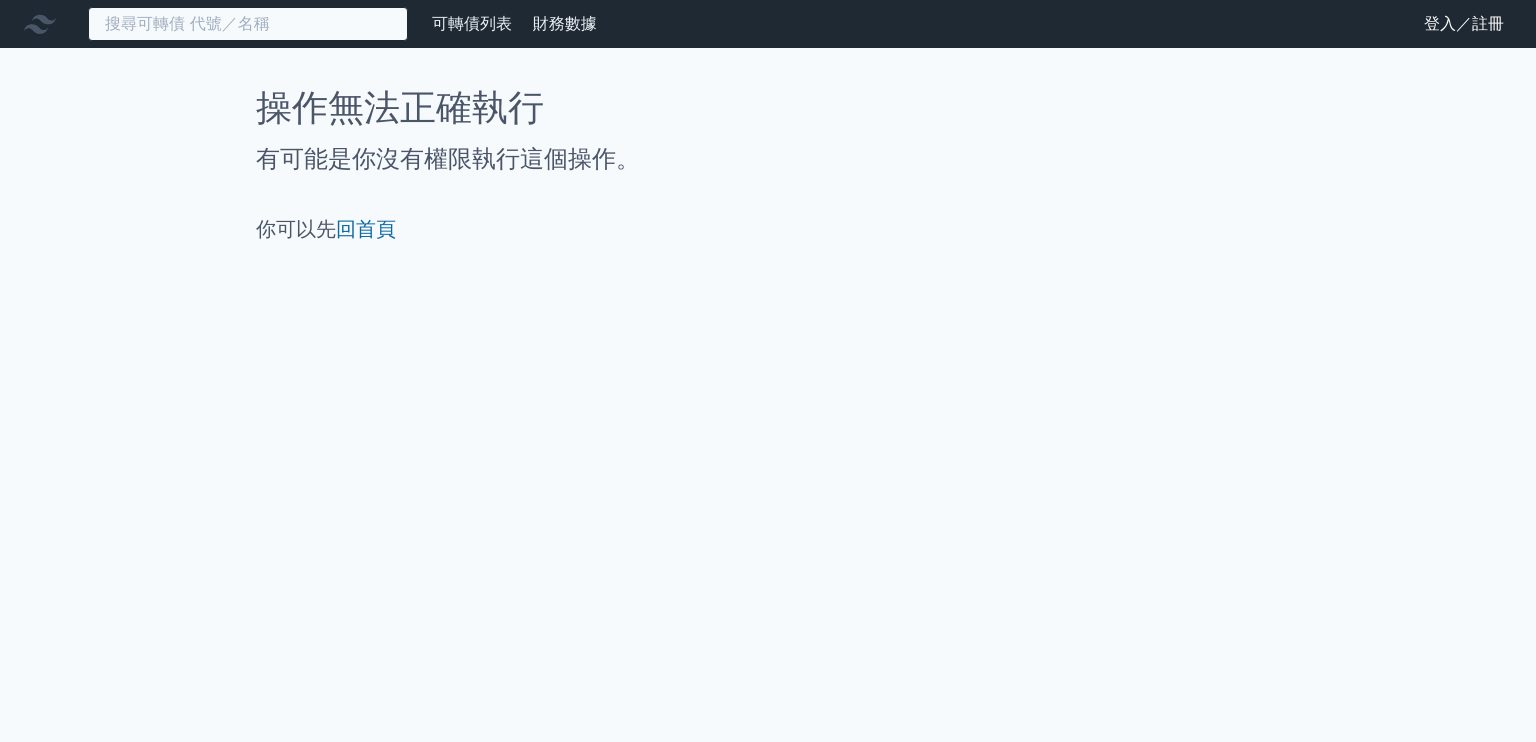 click at bounding box center [248, 24] 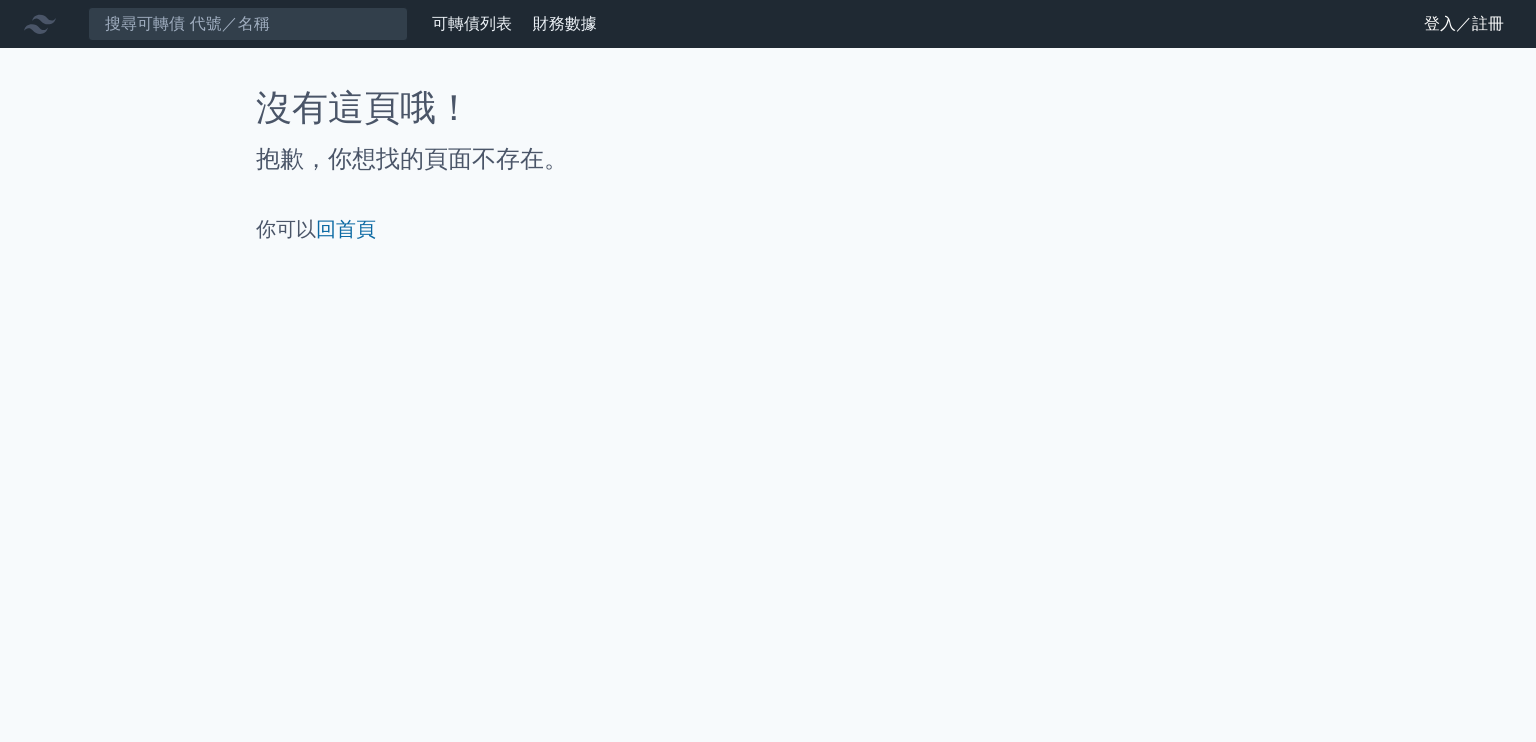 scroll, scrollTop: 0, scrollLeft: 0, axis: both 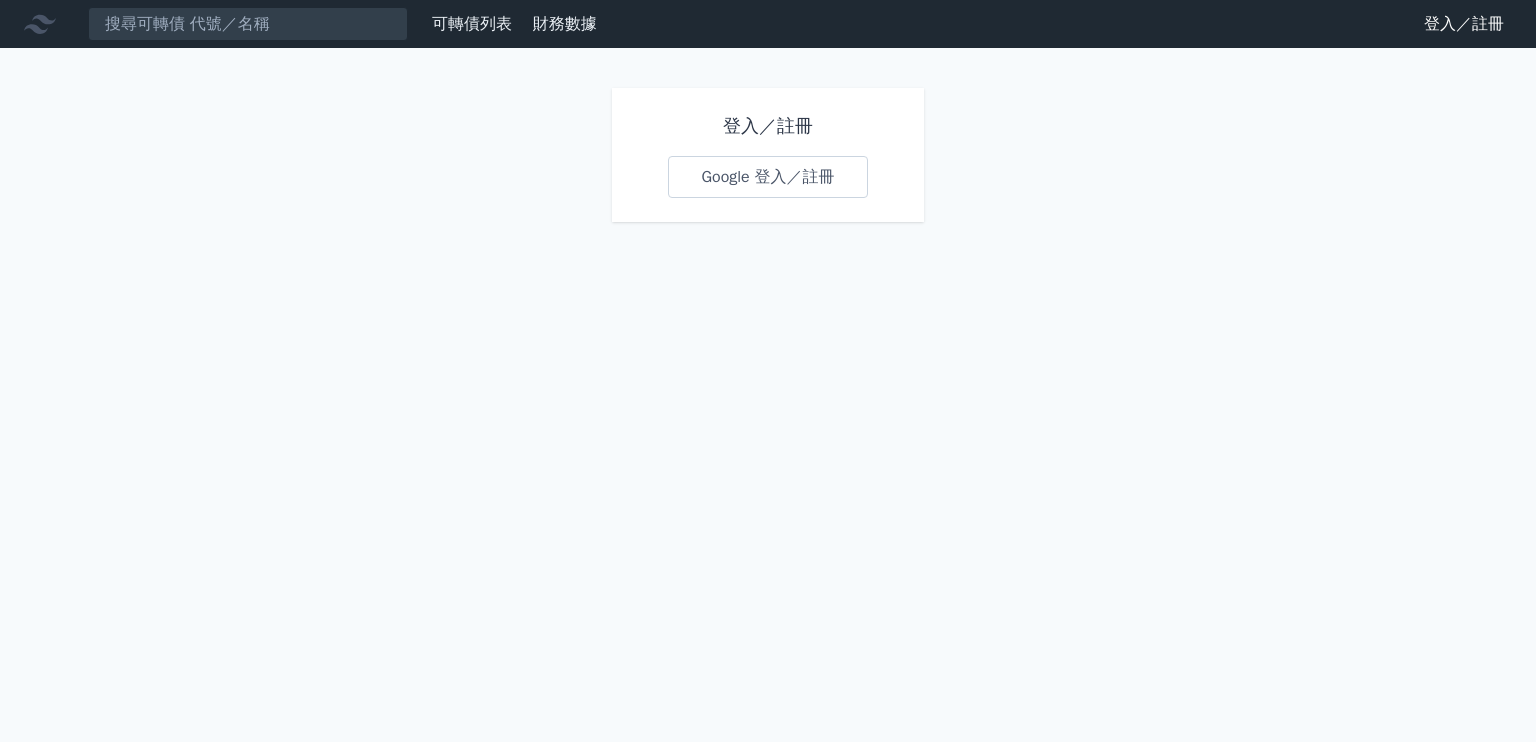 click on "Google 登入／註冊" at bounding box center (767, 177) 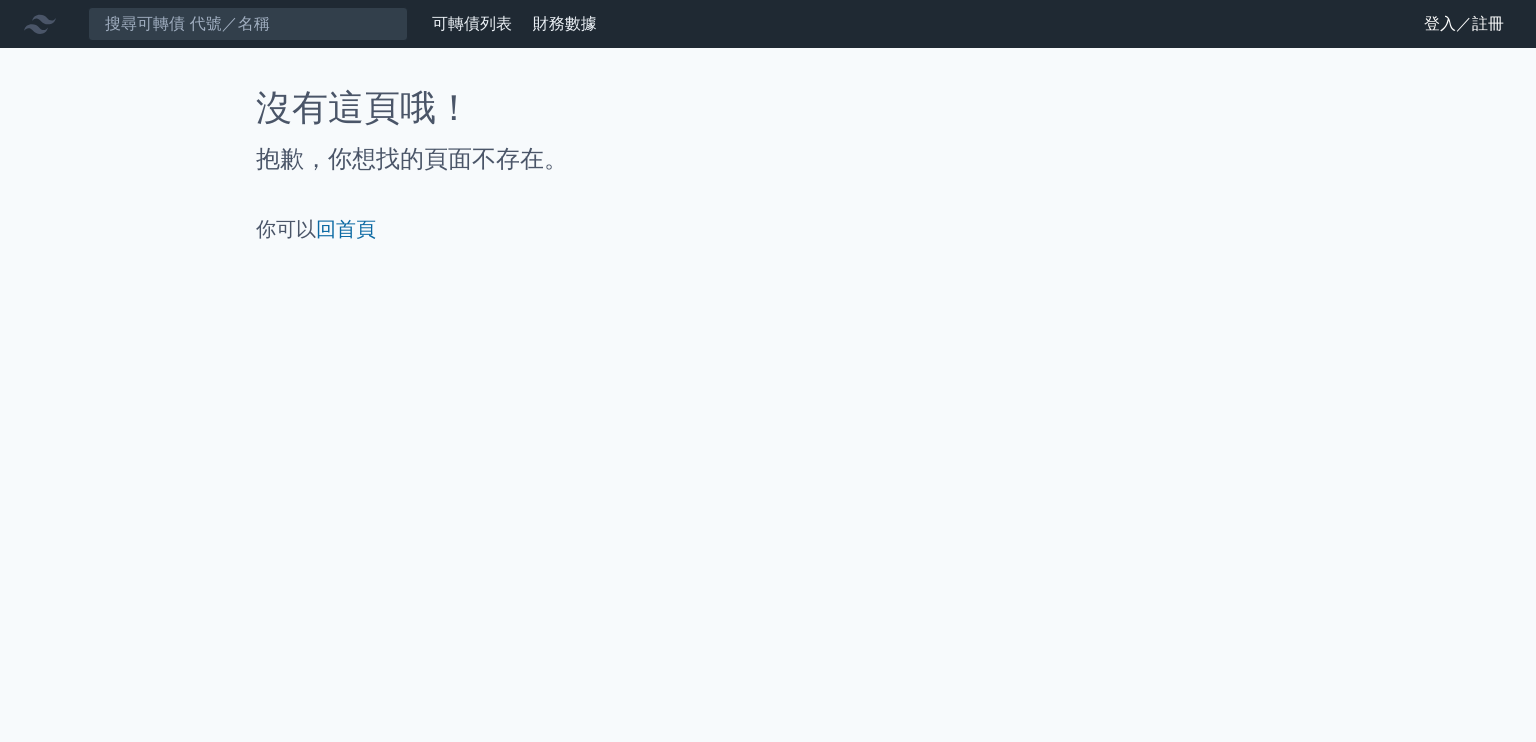 scroll, scrollTop: 0, scrollLeft: 0, axis: both 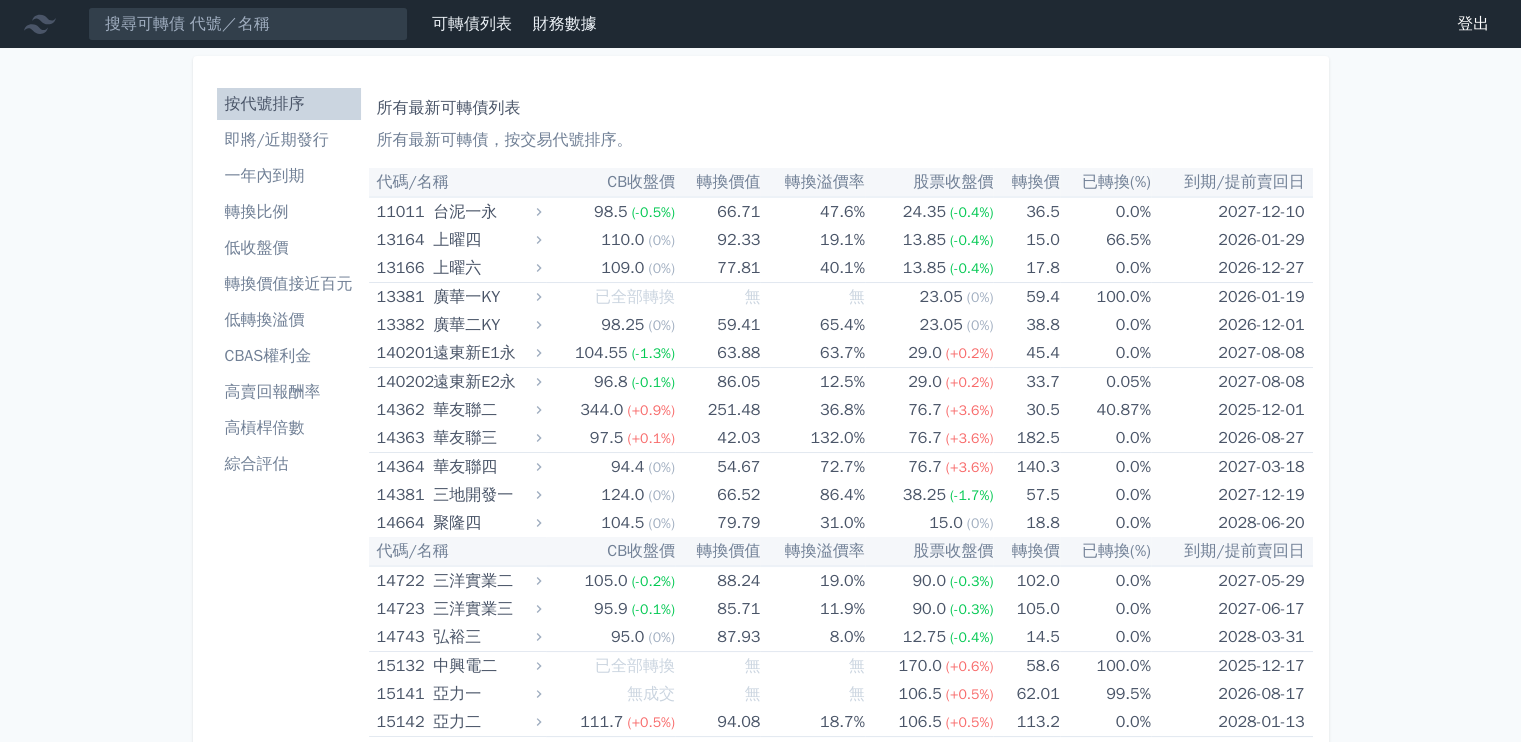 click 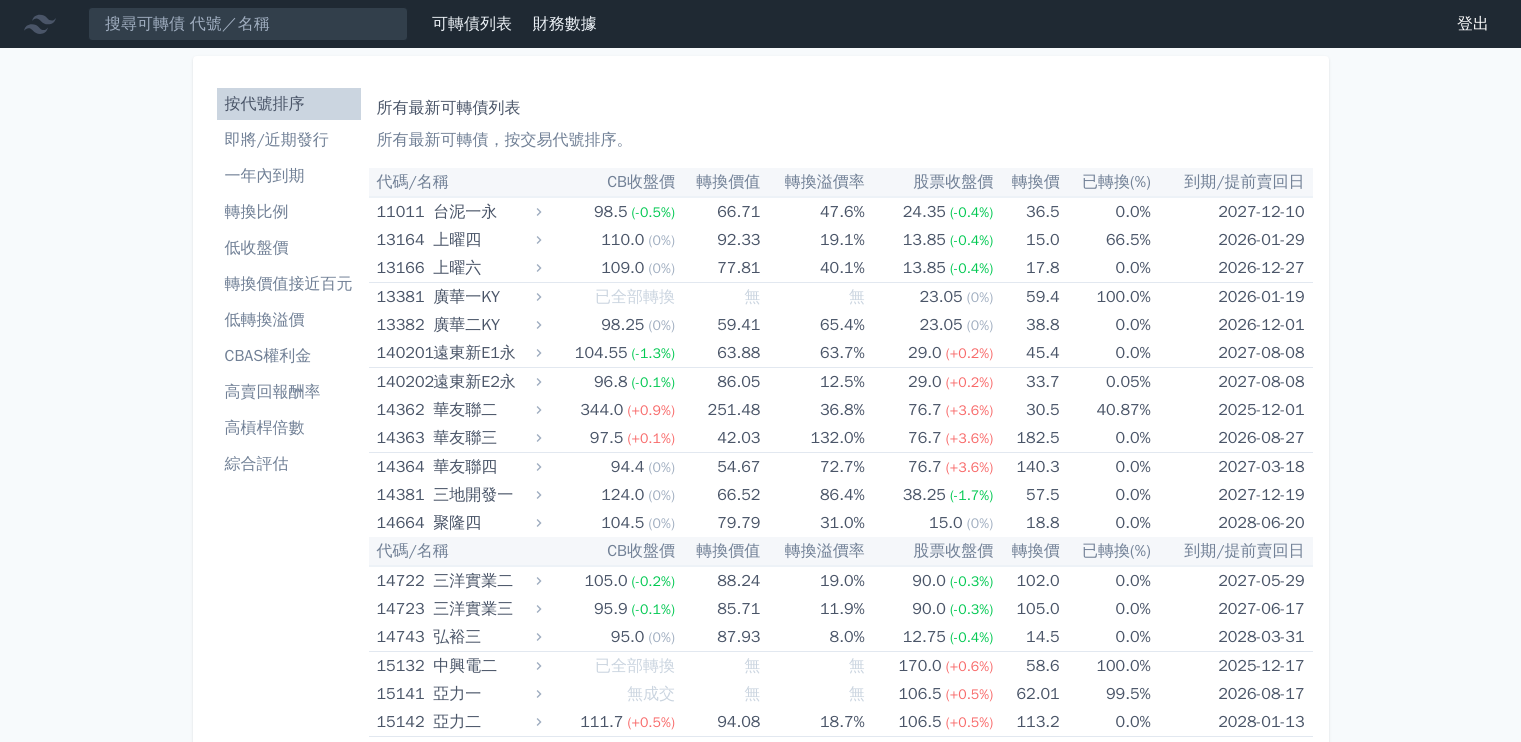 scroll, scrollTop: 0, scrollLeft: 0, axis: both 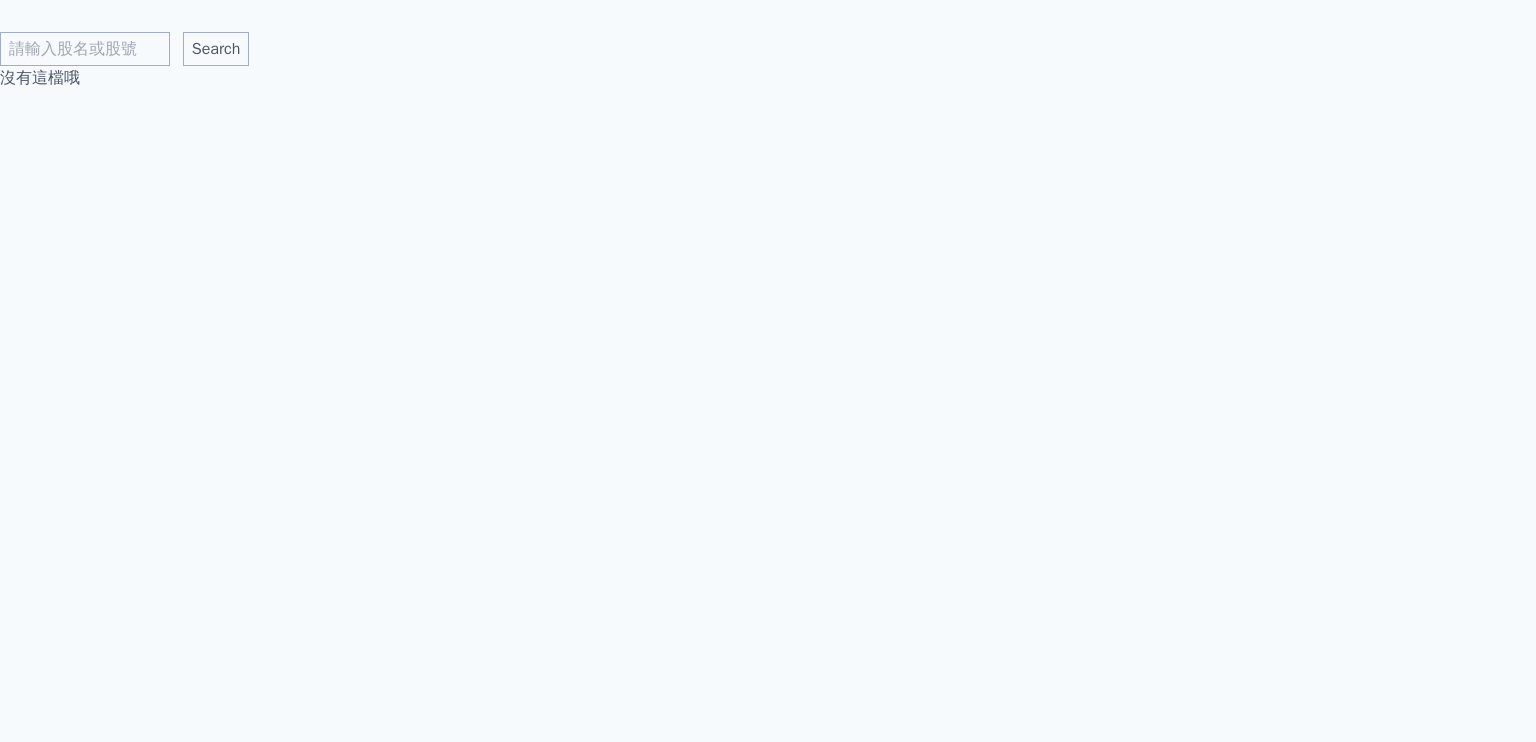 click at bounding box center (85, 49) 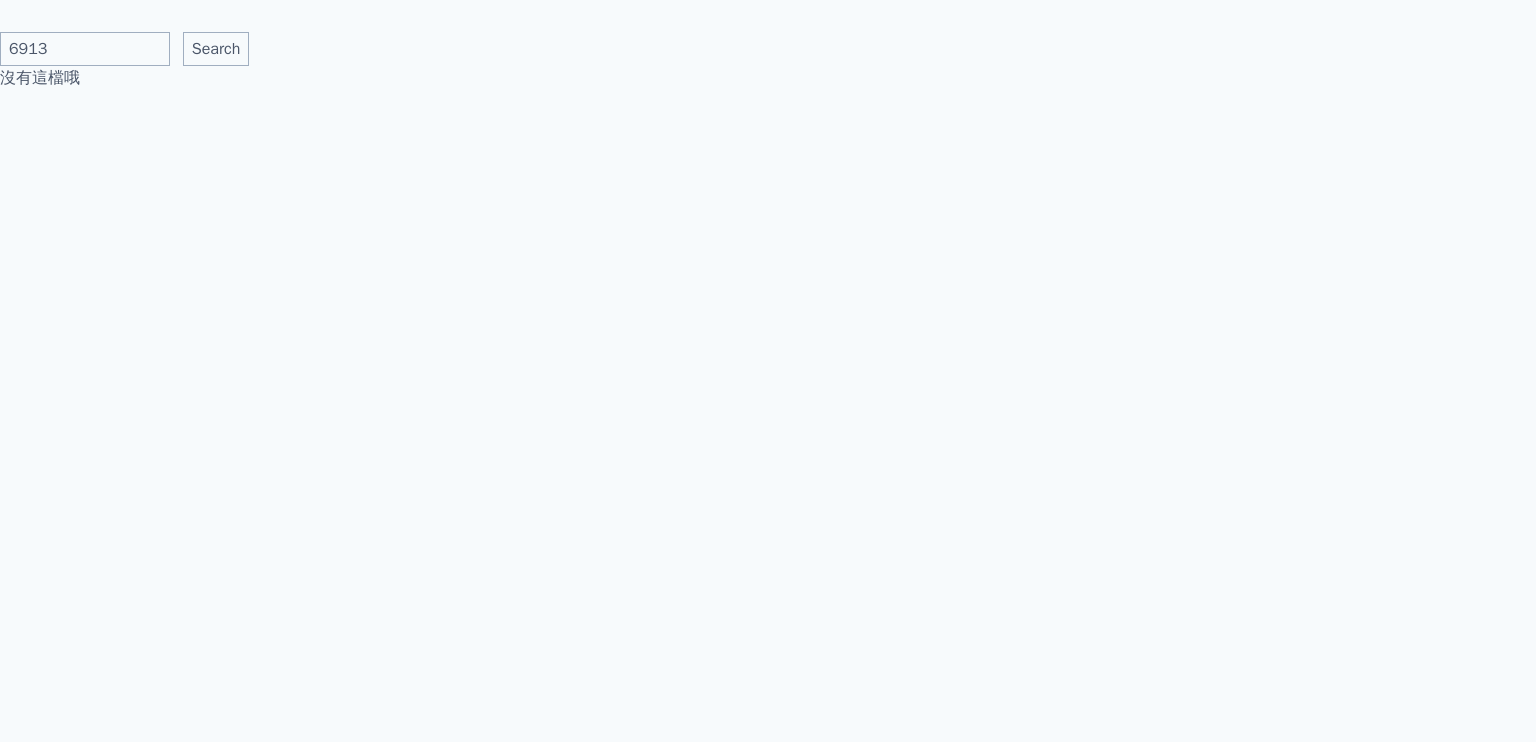 type on "6913" 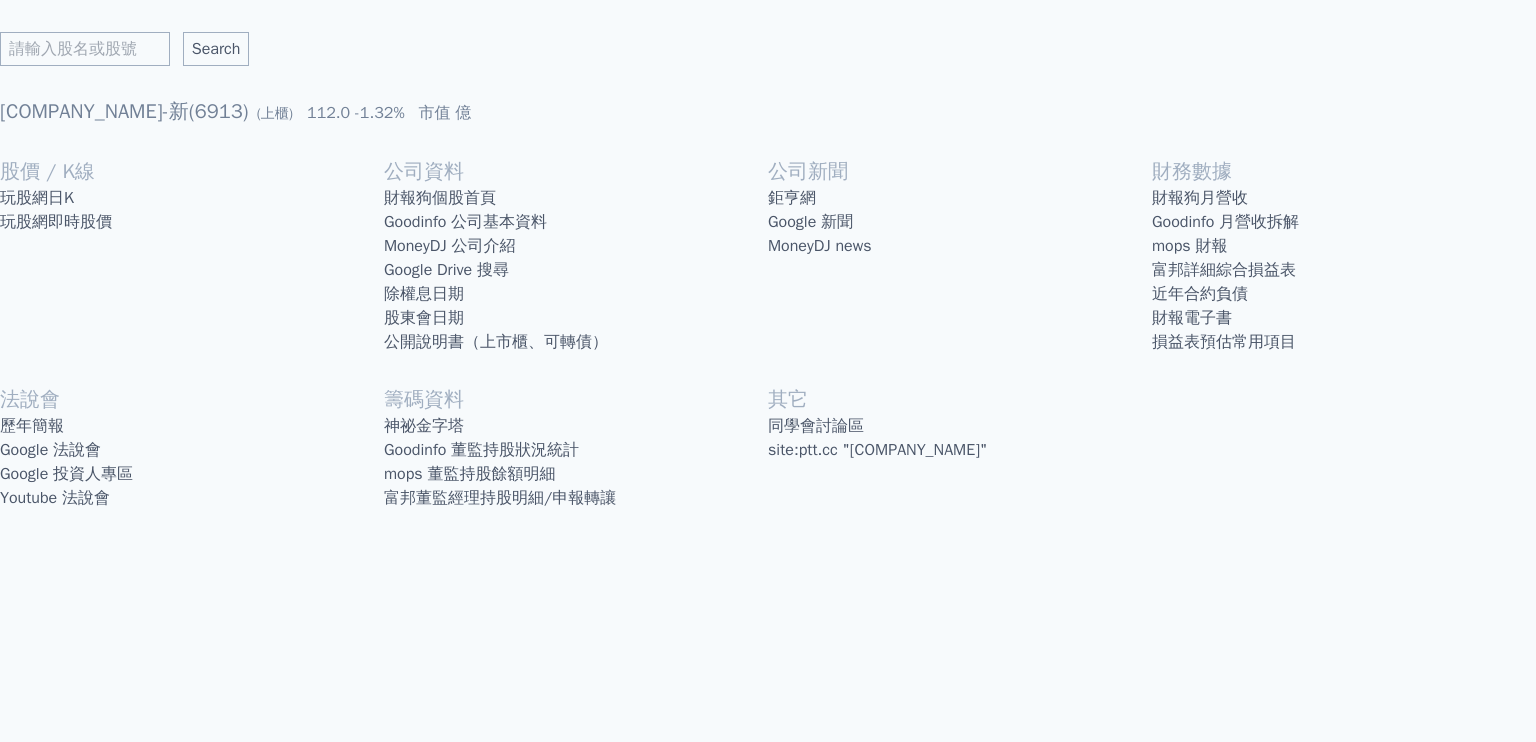scroll, scrollTop: 0, scrollLeft: 0, axis: both 